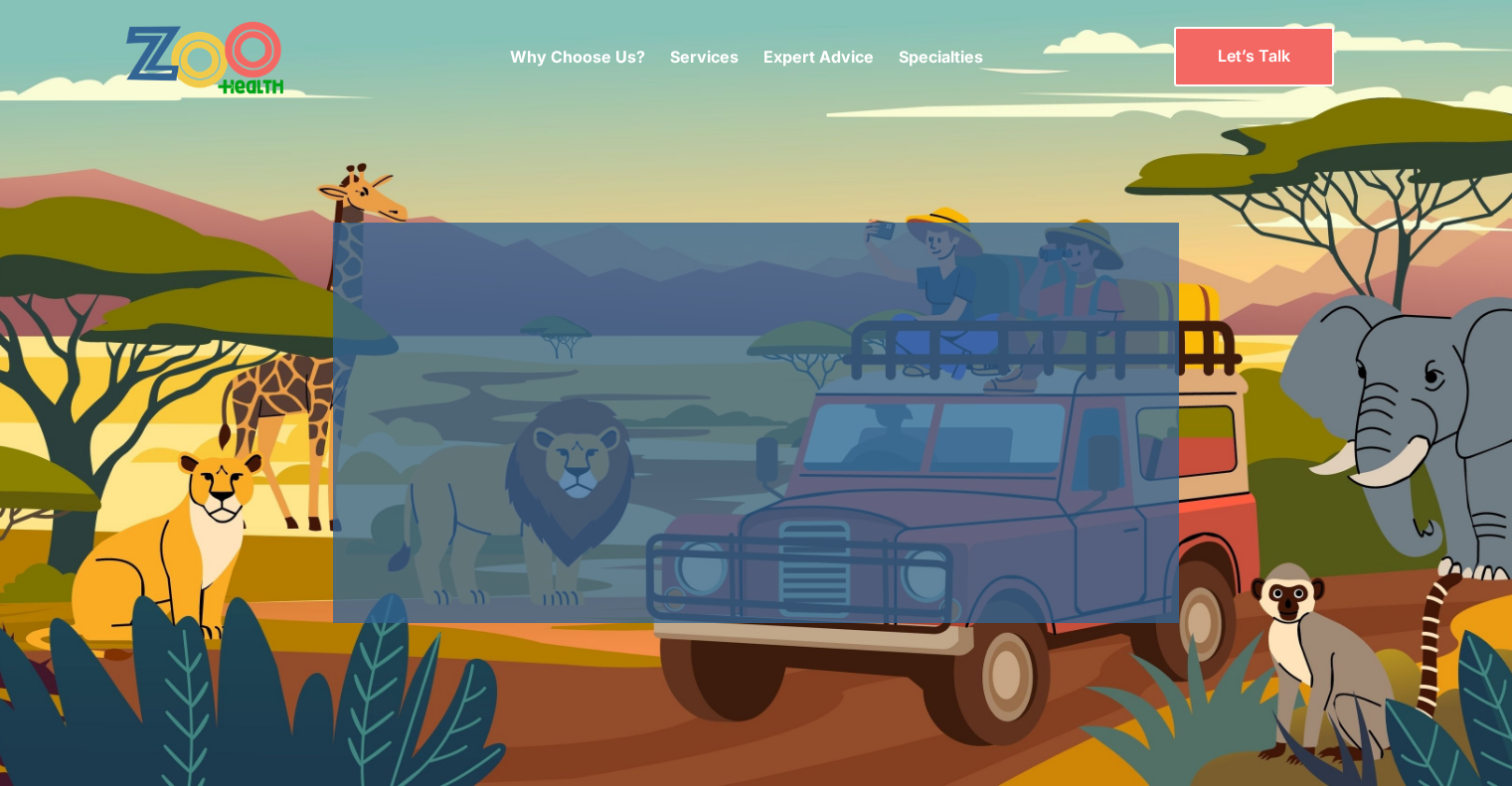scroll, scrollTop: 0, scrollLeft: 0, axis: both 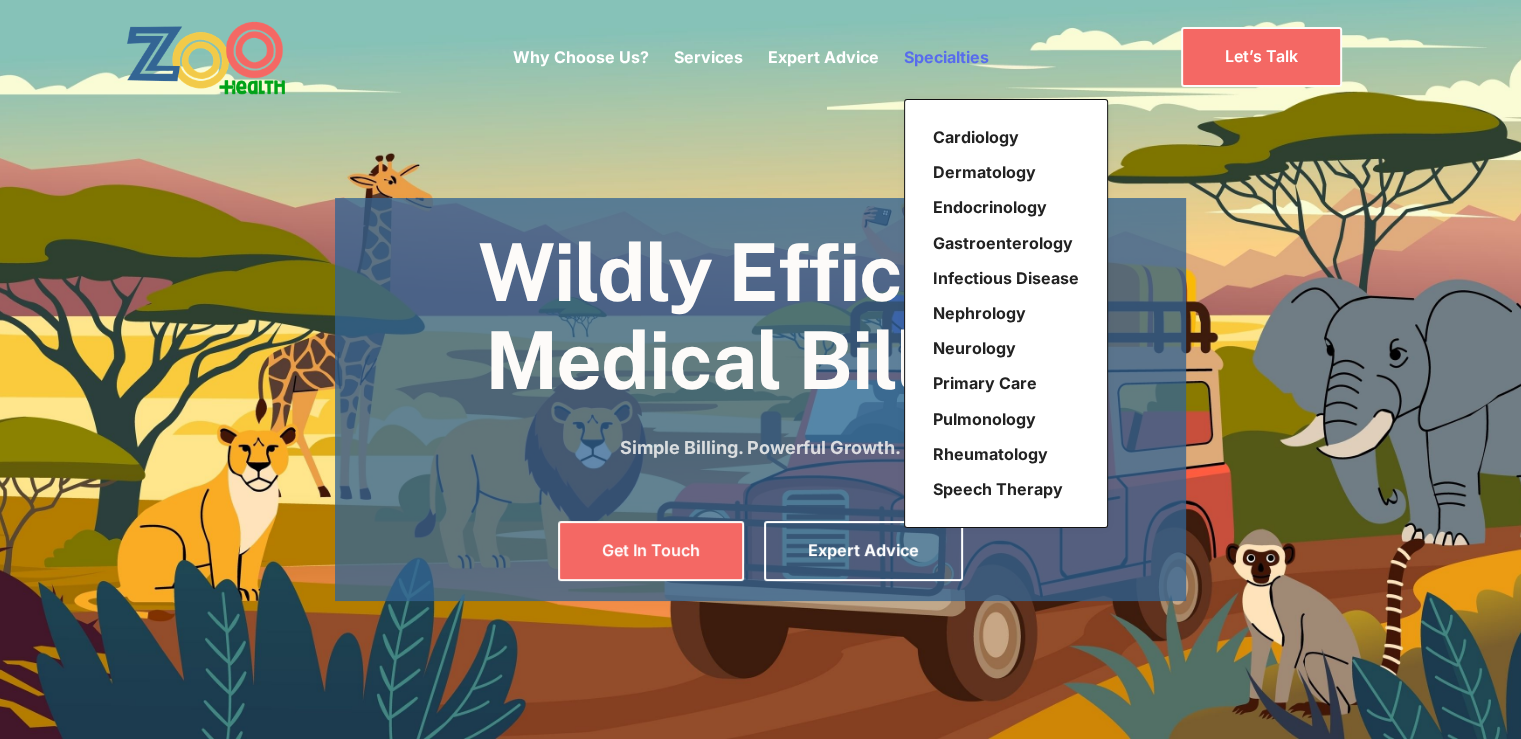 click on "Specialties" at bounding box center (946, 57) 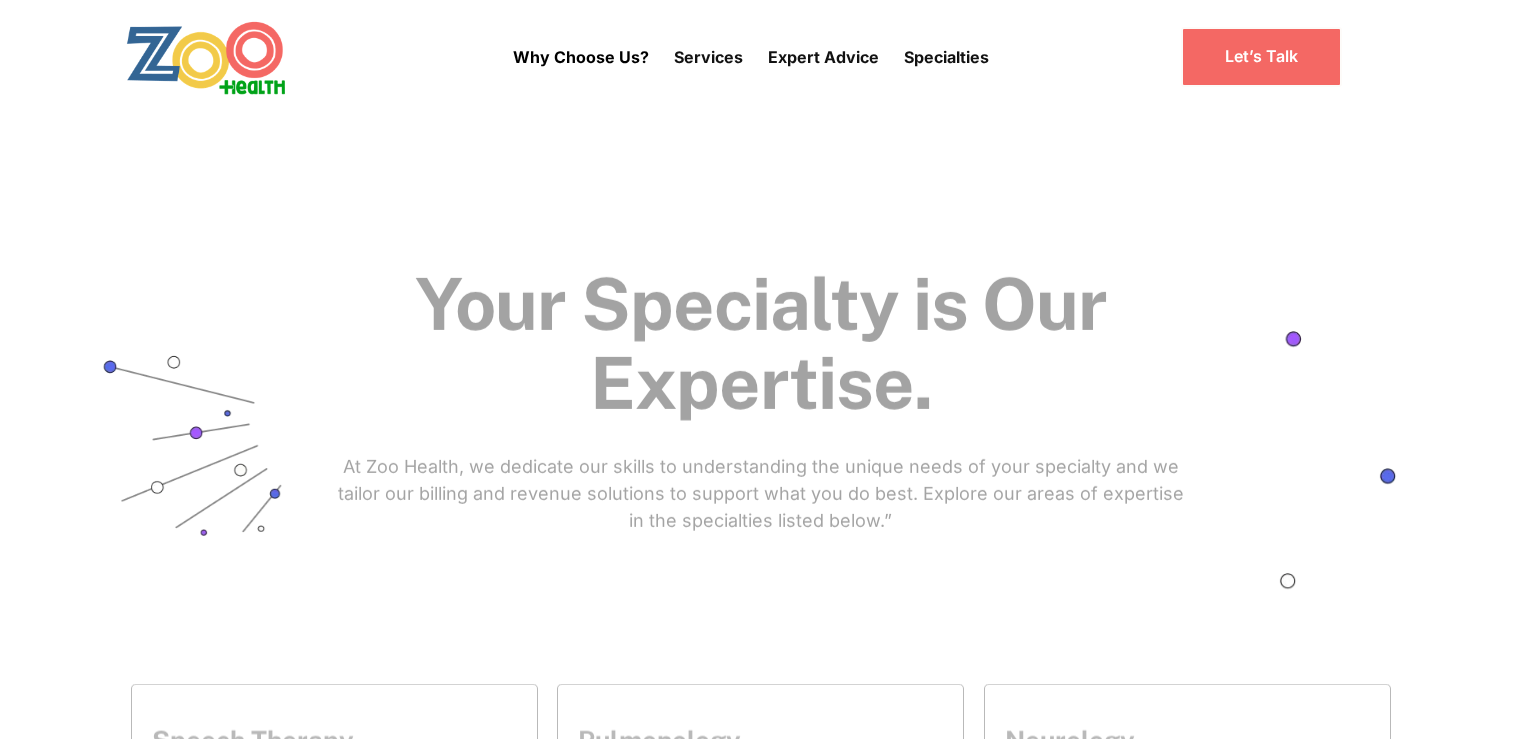 scroll, scrollTop: 0, scrollLeft: 0, axis: both 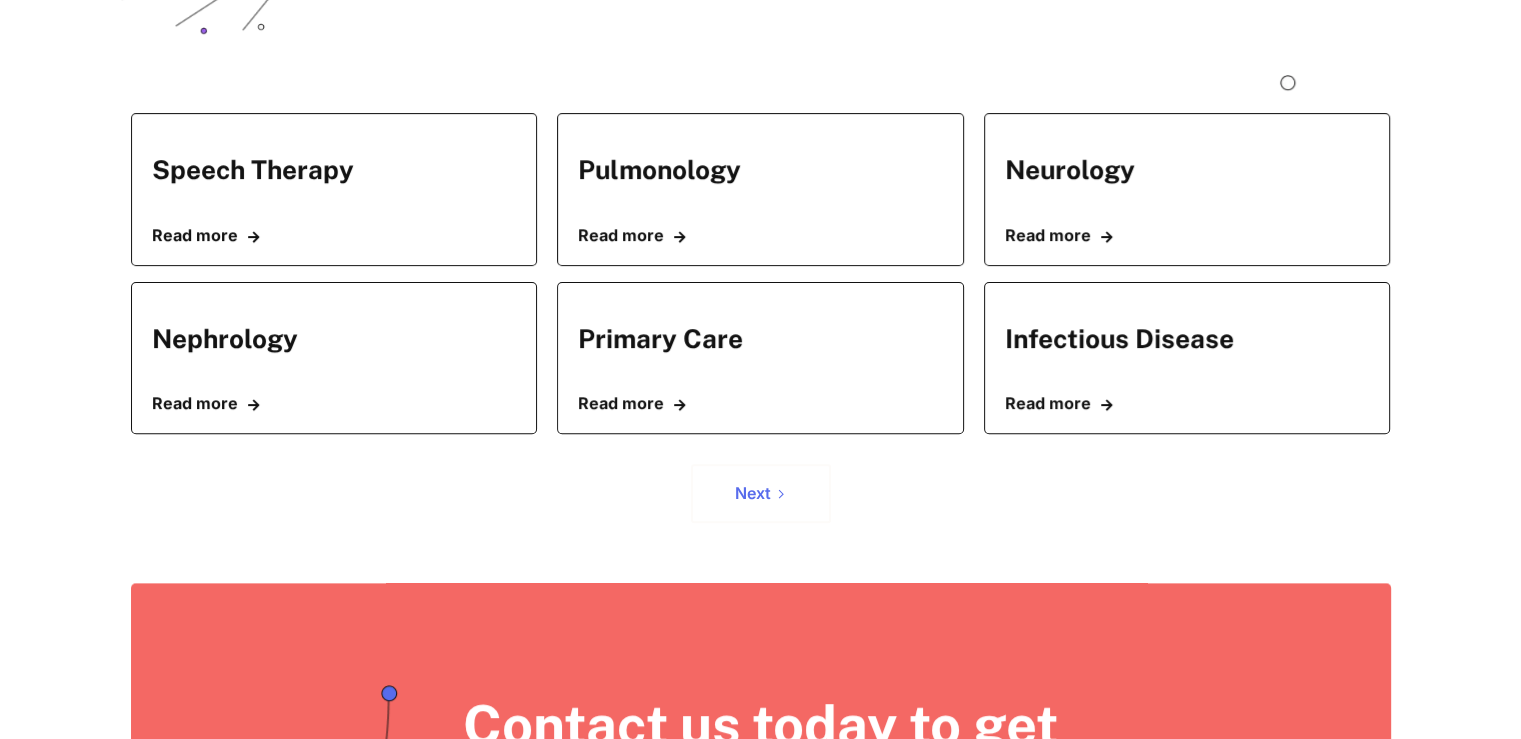 click on "Next" at bounding box center (761, 493) 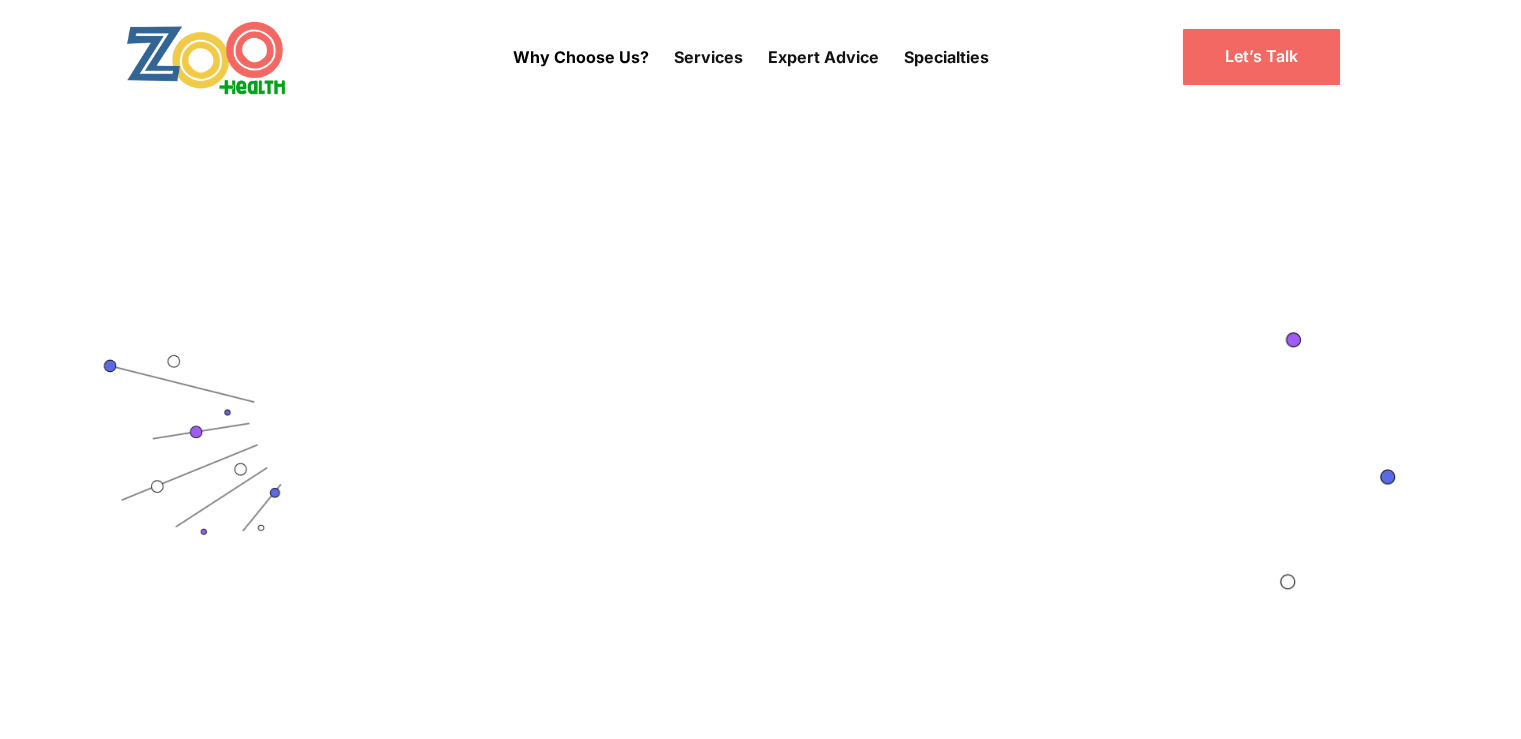 scroll, scrollTop: 0, scrollLeft: 0, axis: both 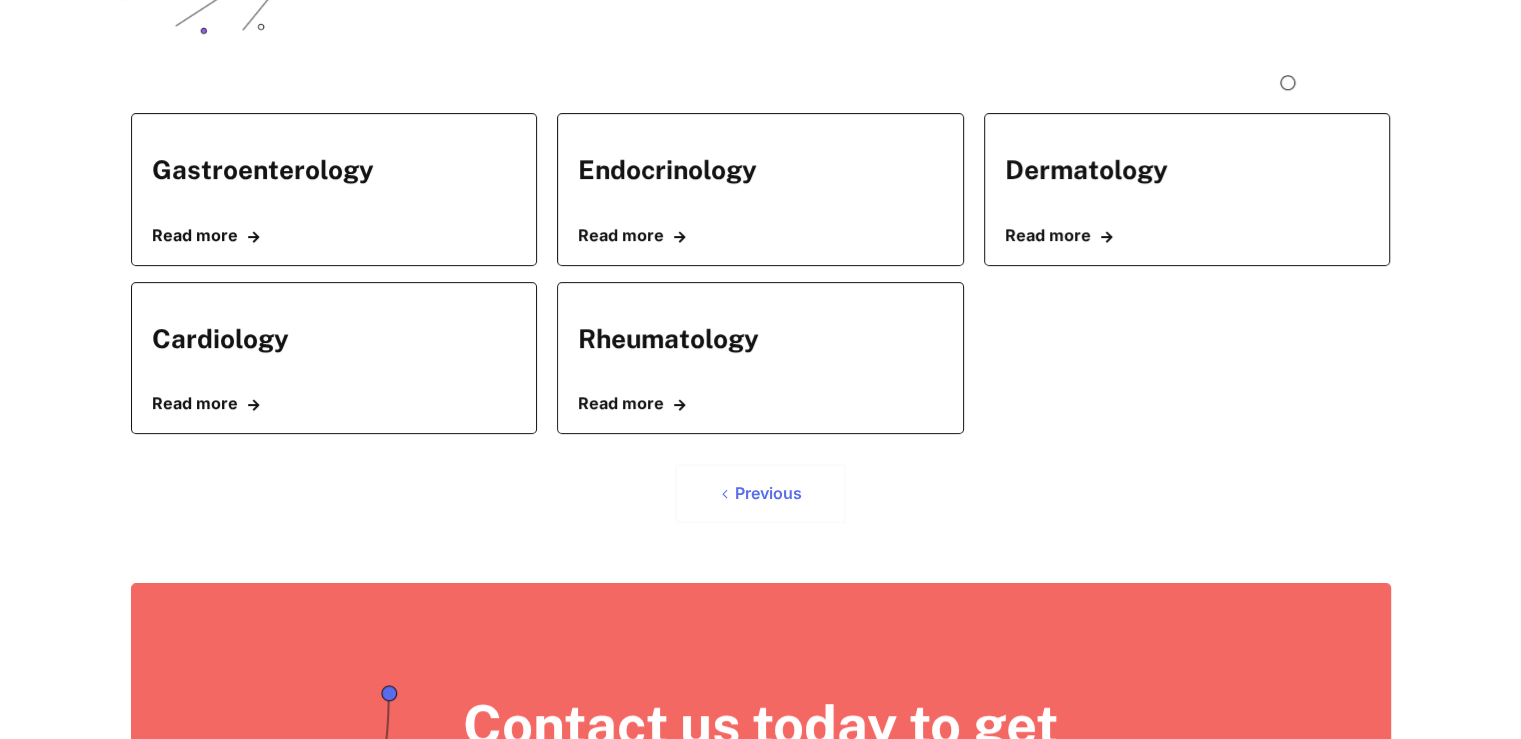 click on "Previous" at bounding box center (760, 493) 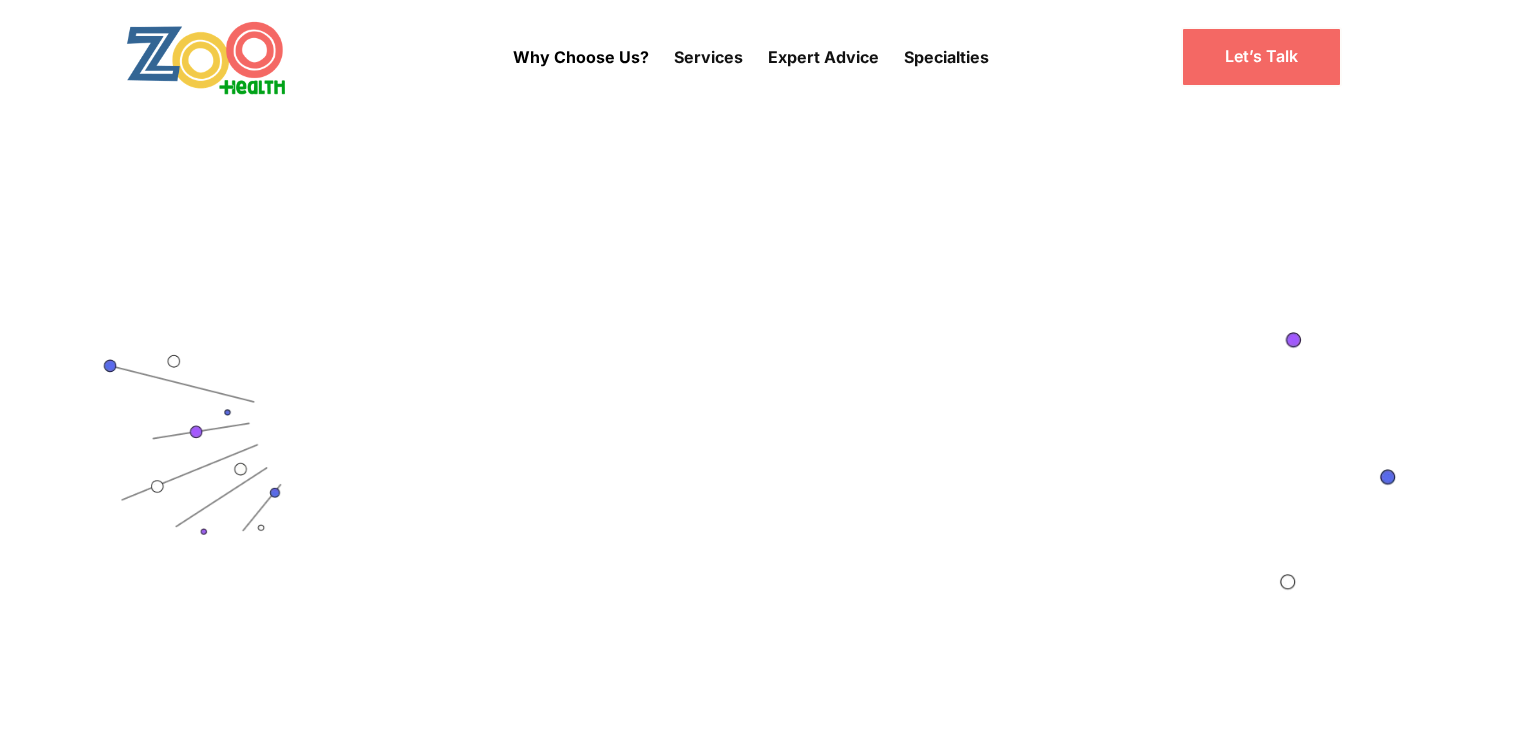 scroll, scrollTop: 0, scrollLeft: 0, axis: both 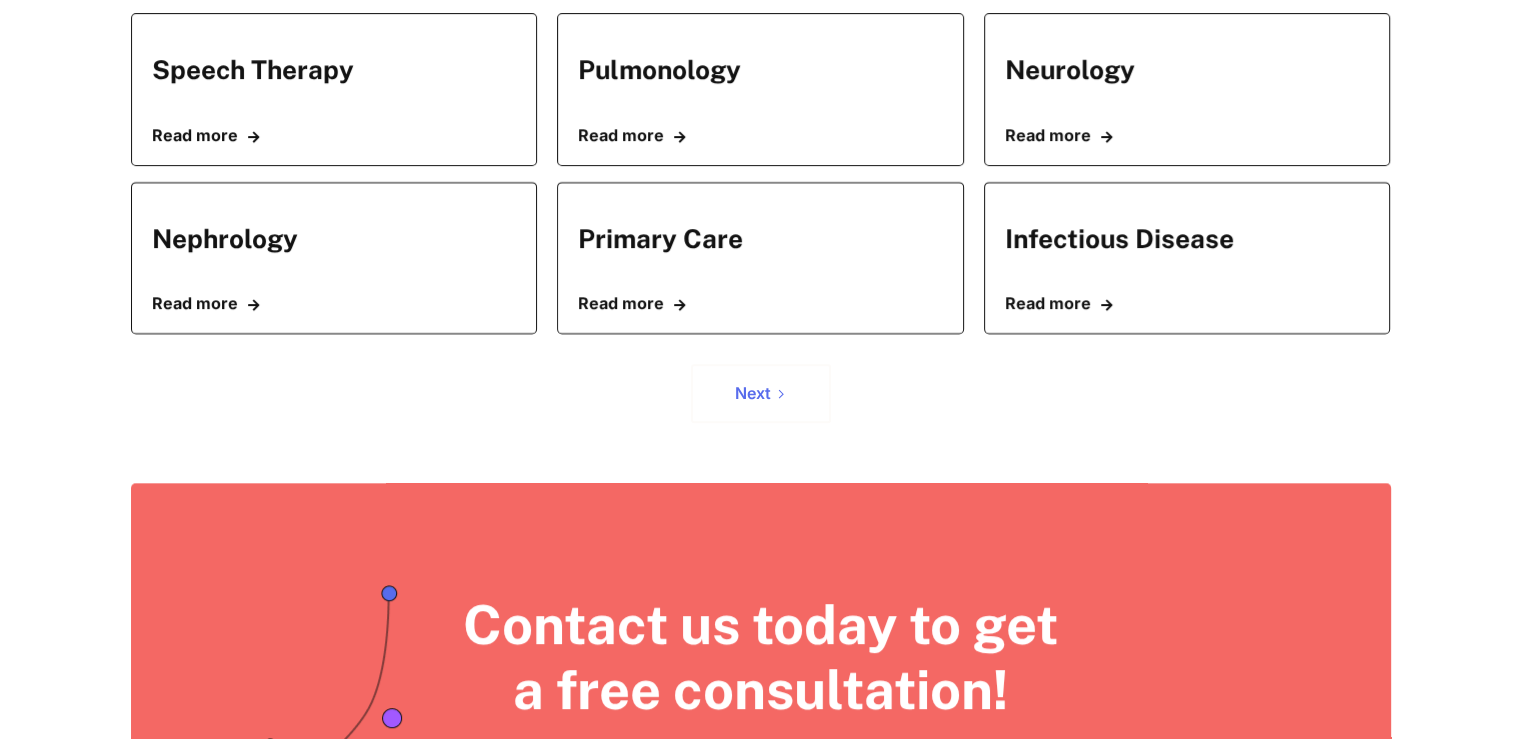 click on "Next" at bounding box center (761, 393) 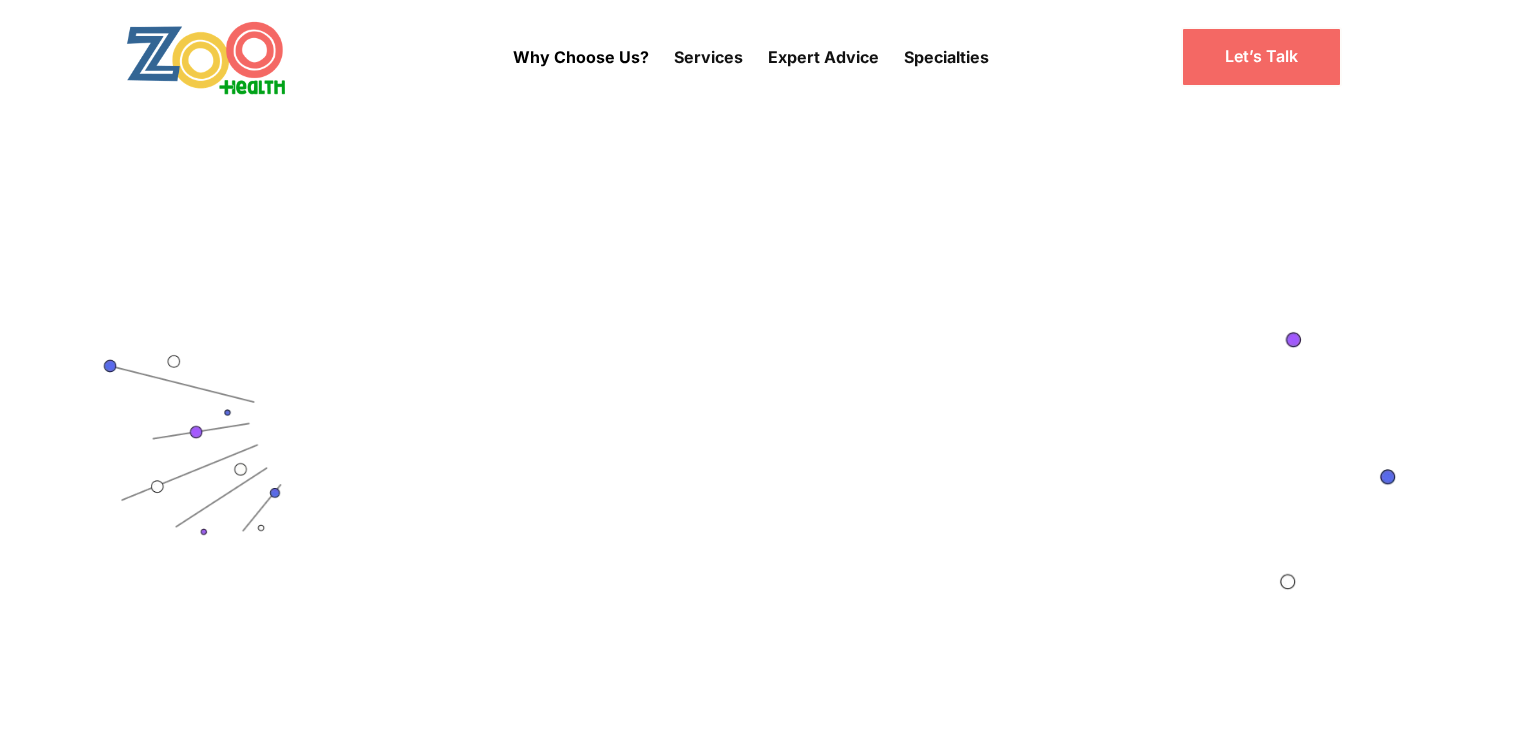 scroll, scrollTop: 0, scrollLeft: 0, axis: both 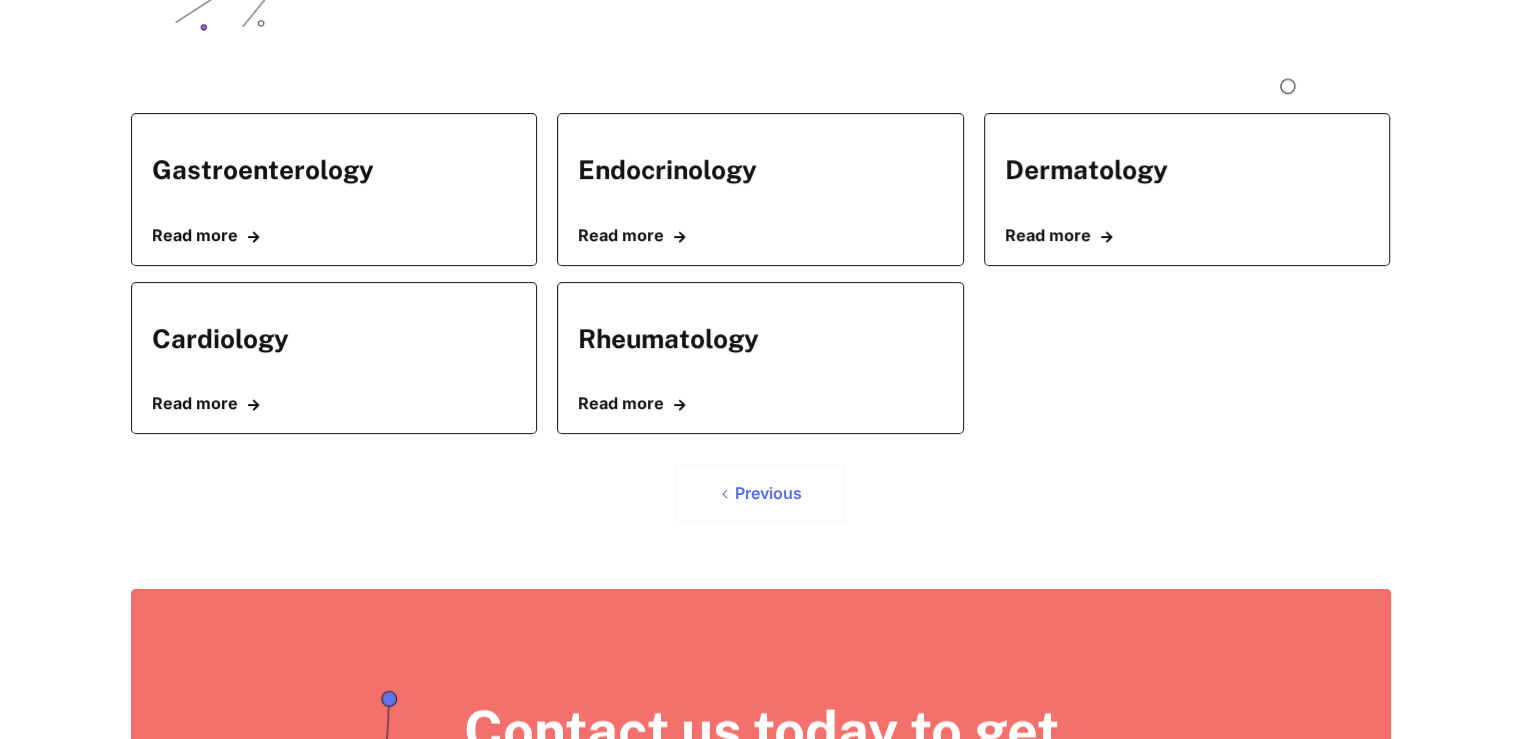 click on "Previous" at bounding box center [768, 493] 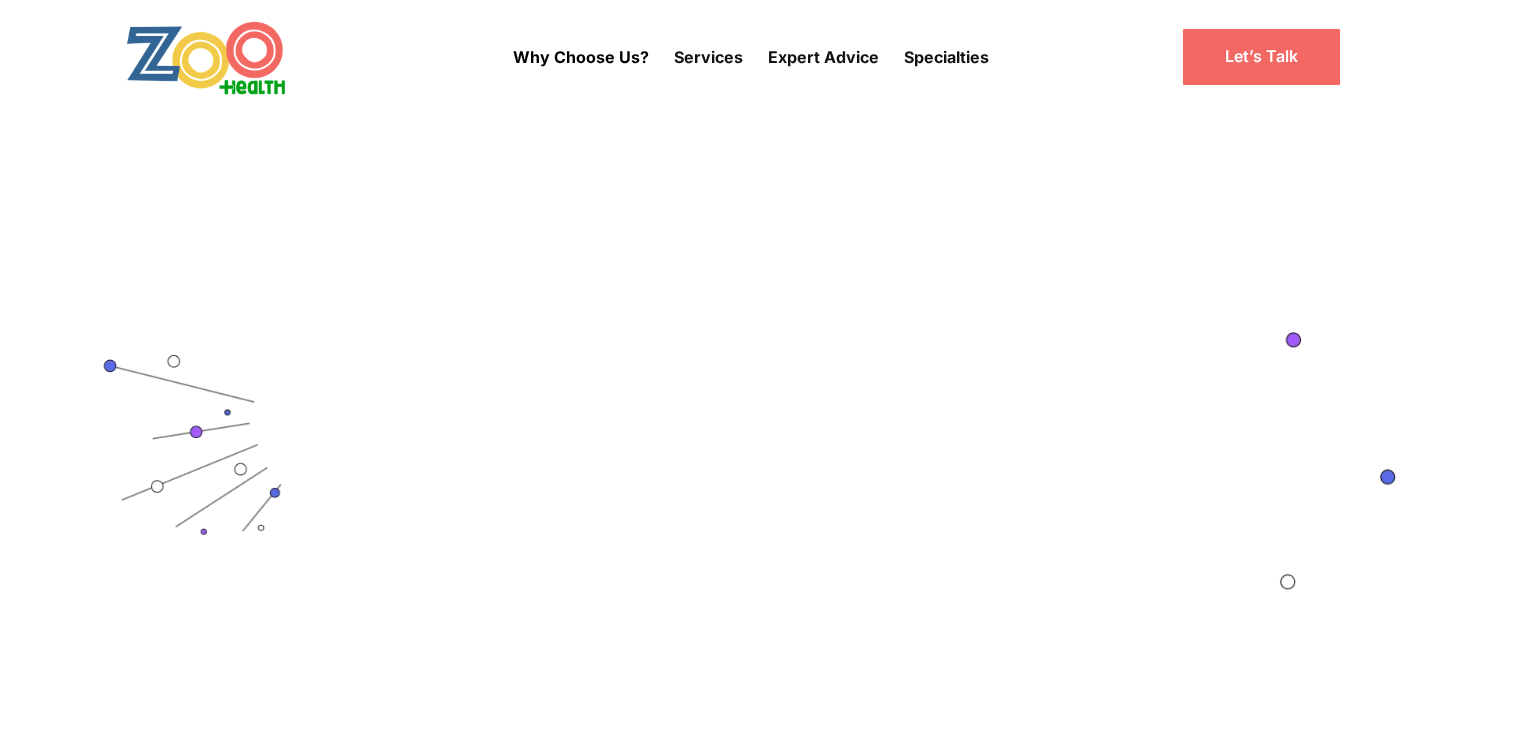 scroll, scrollTop: 0, scrollLeft: 0, axis: both 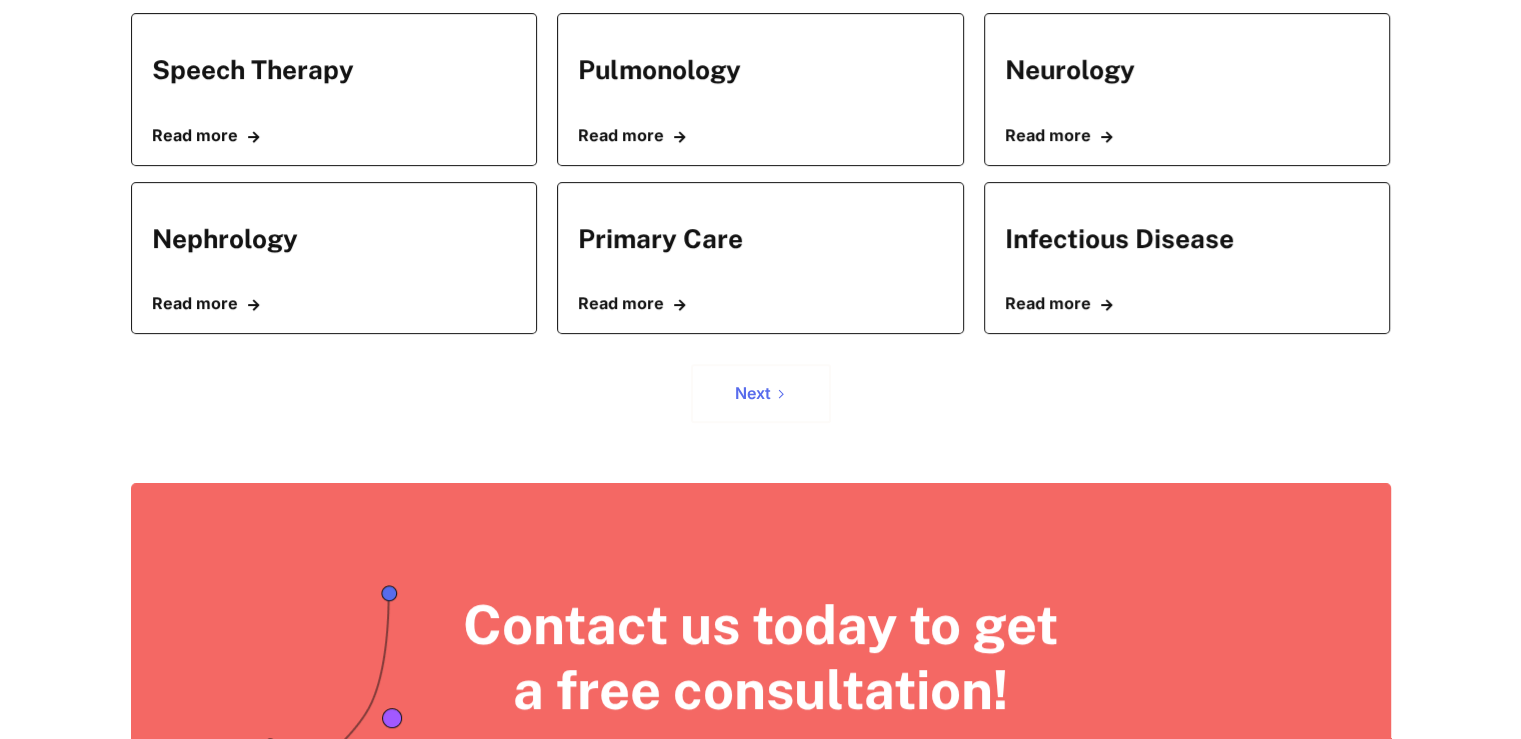 click on "Next" at bounding box center [753, 393] 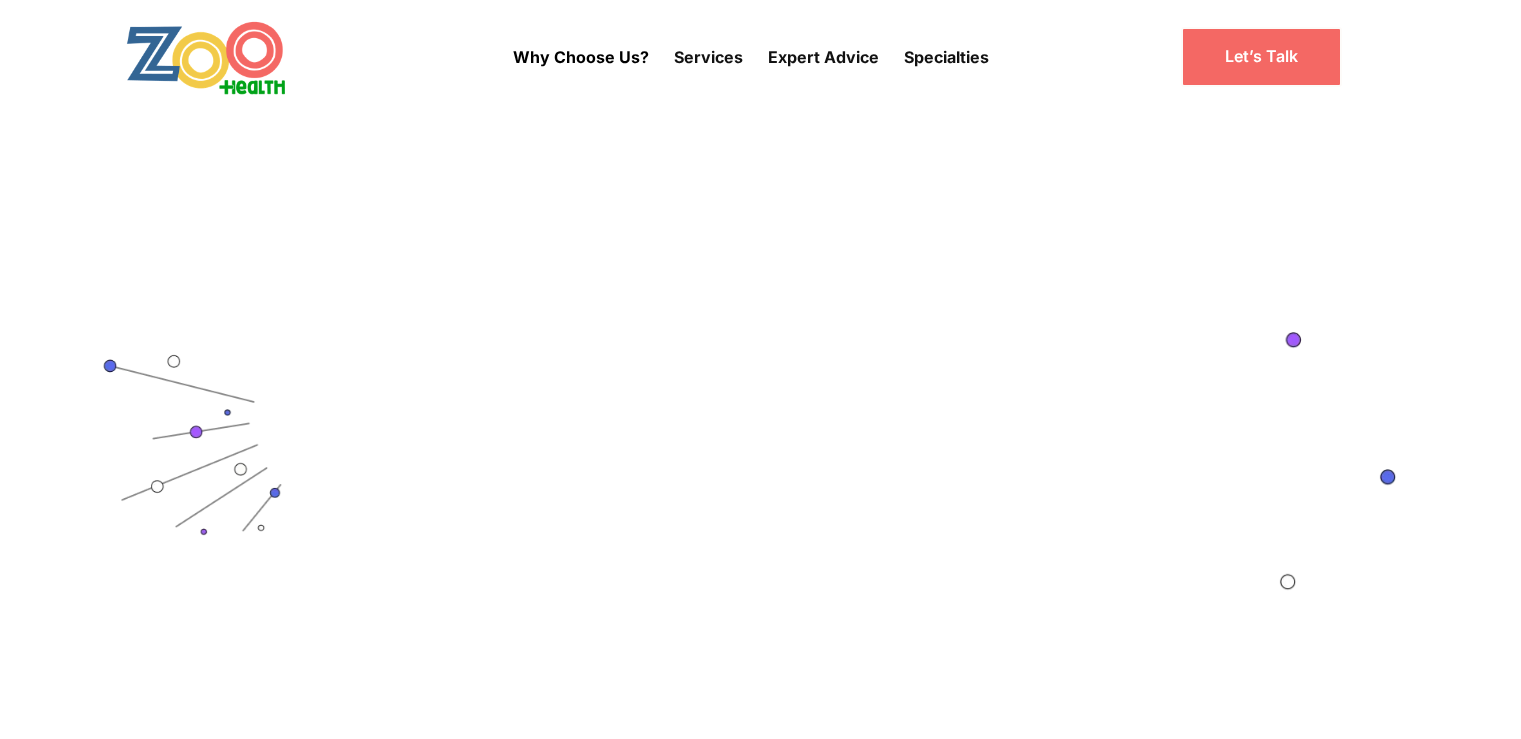 scroll, scrollTop: 0, scrollLeft: 0, axis: both 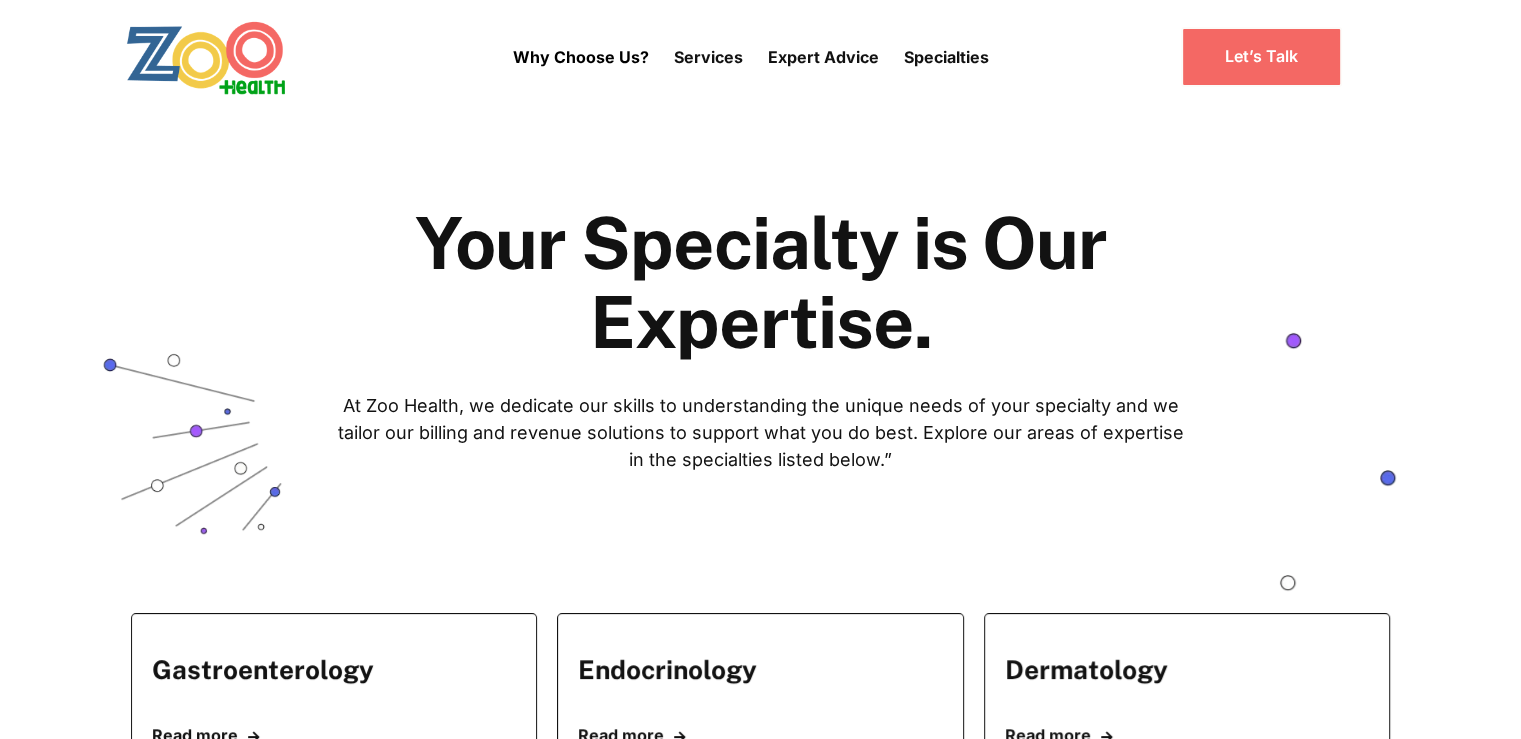 click at bounding box center (207, 57) 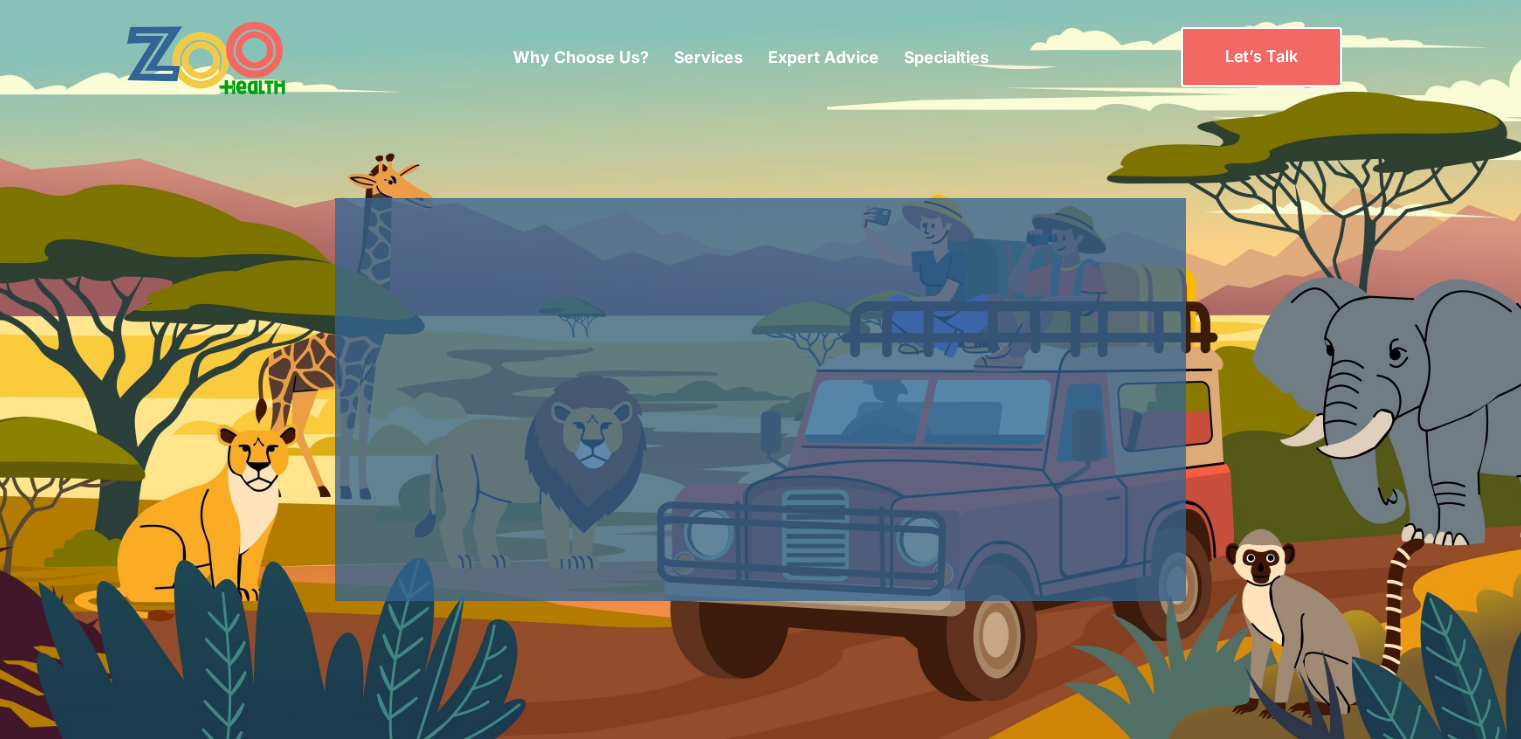scroll, scrollTop: 0, scrollLeft: 0, axis: both 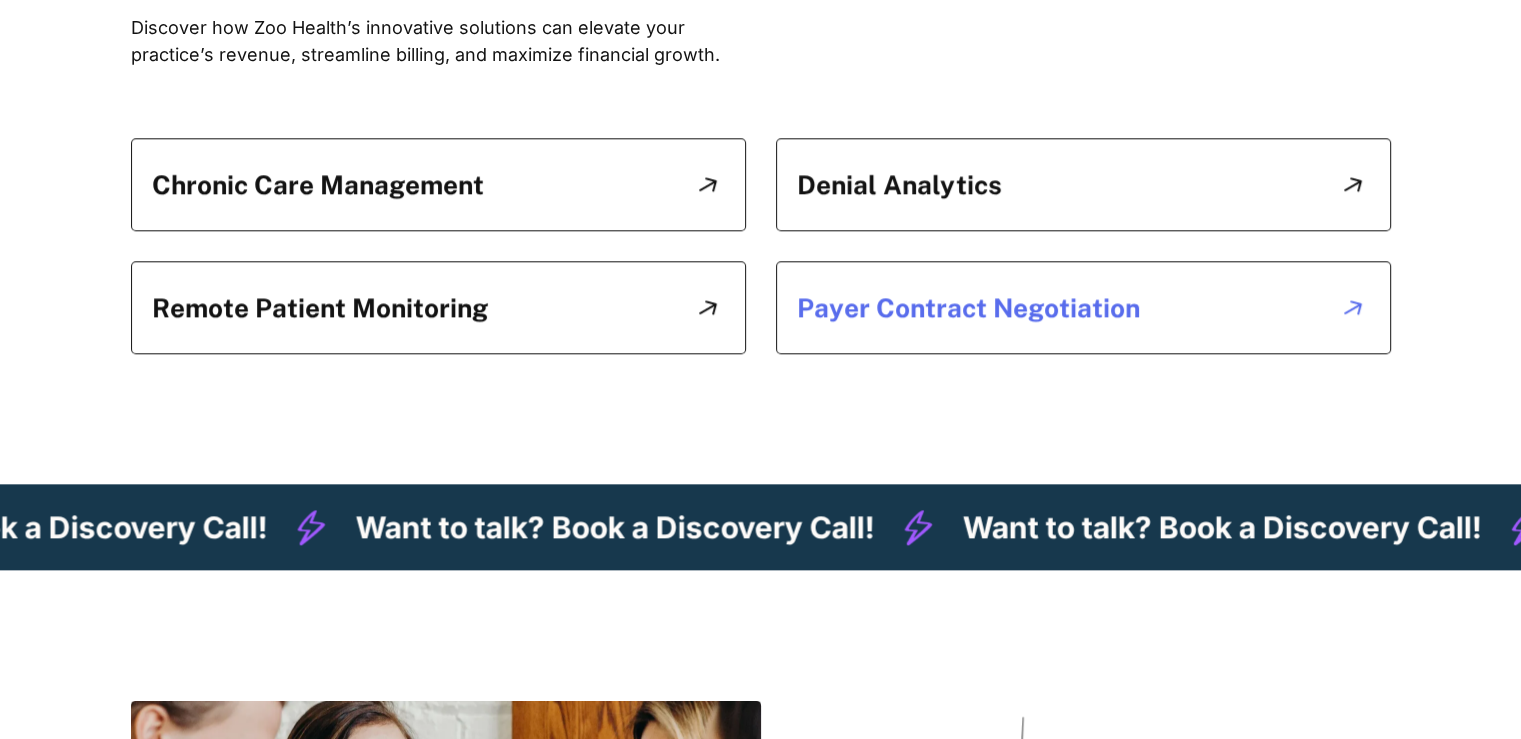 click on "Payer Contract Negotiation" at bounding box center [968, 307] 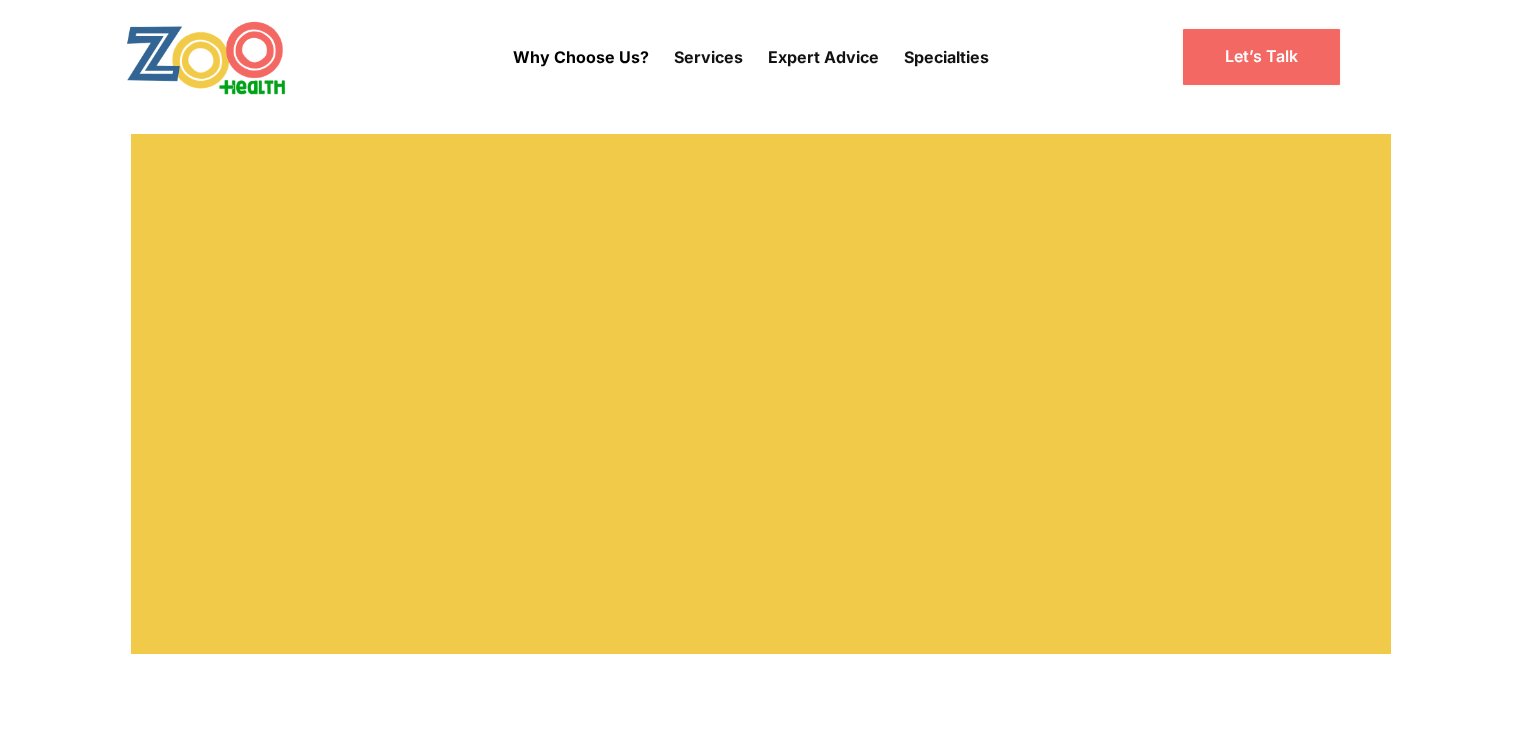 scroll, scrollTop: 0, scrollLeft: 0, axis: both 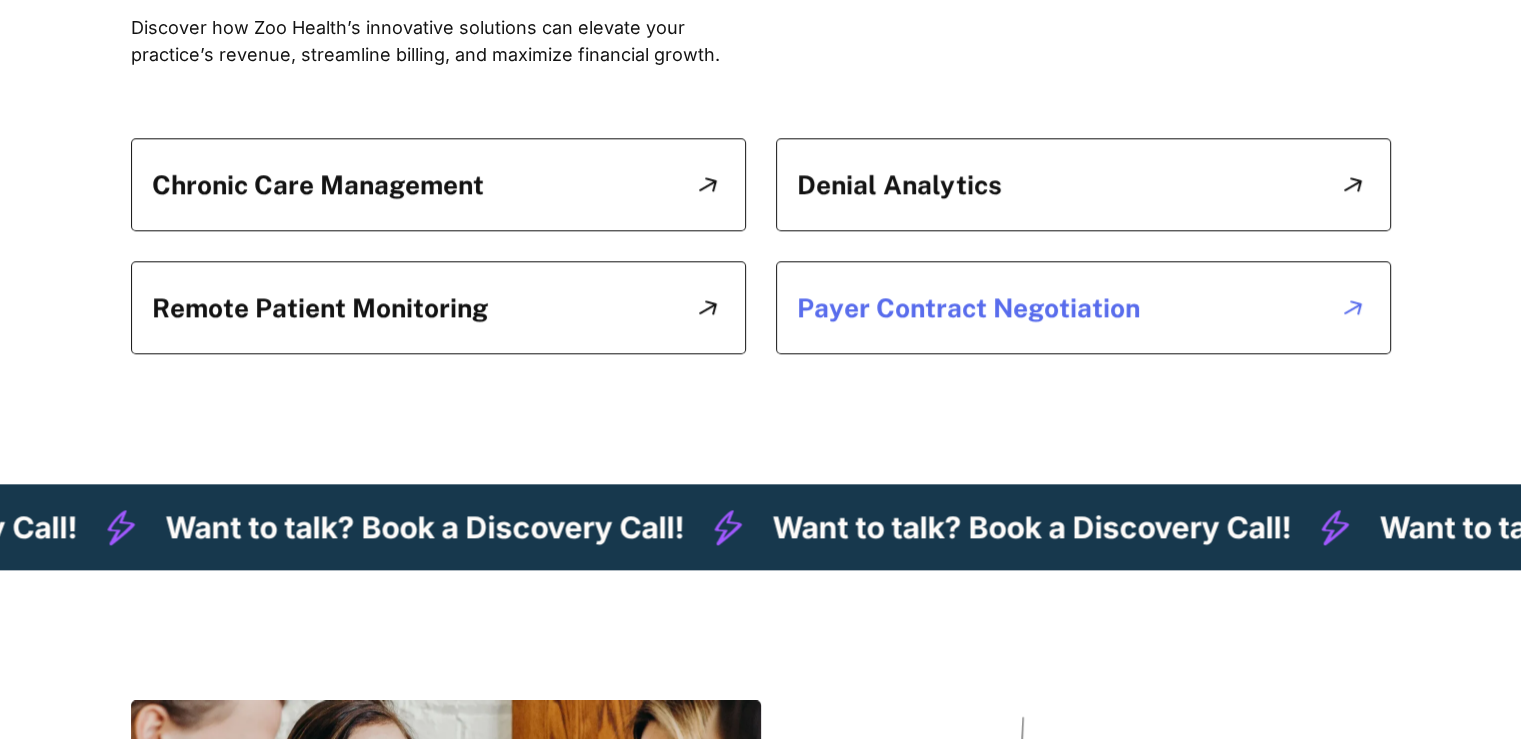 click on "Payer Contract Negotiation" at bounding box center (968, 307) 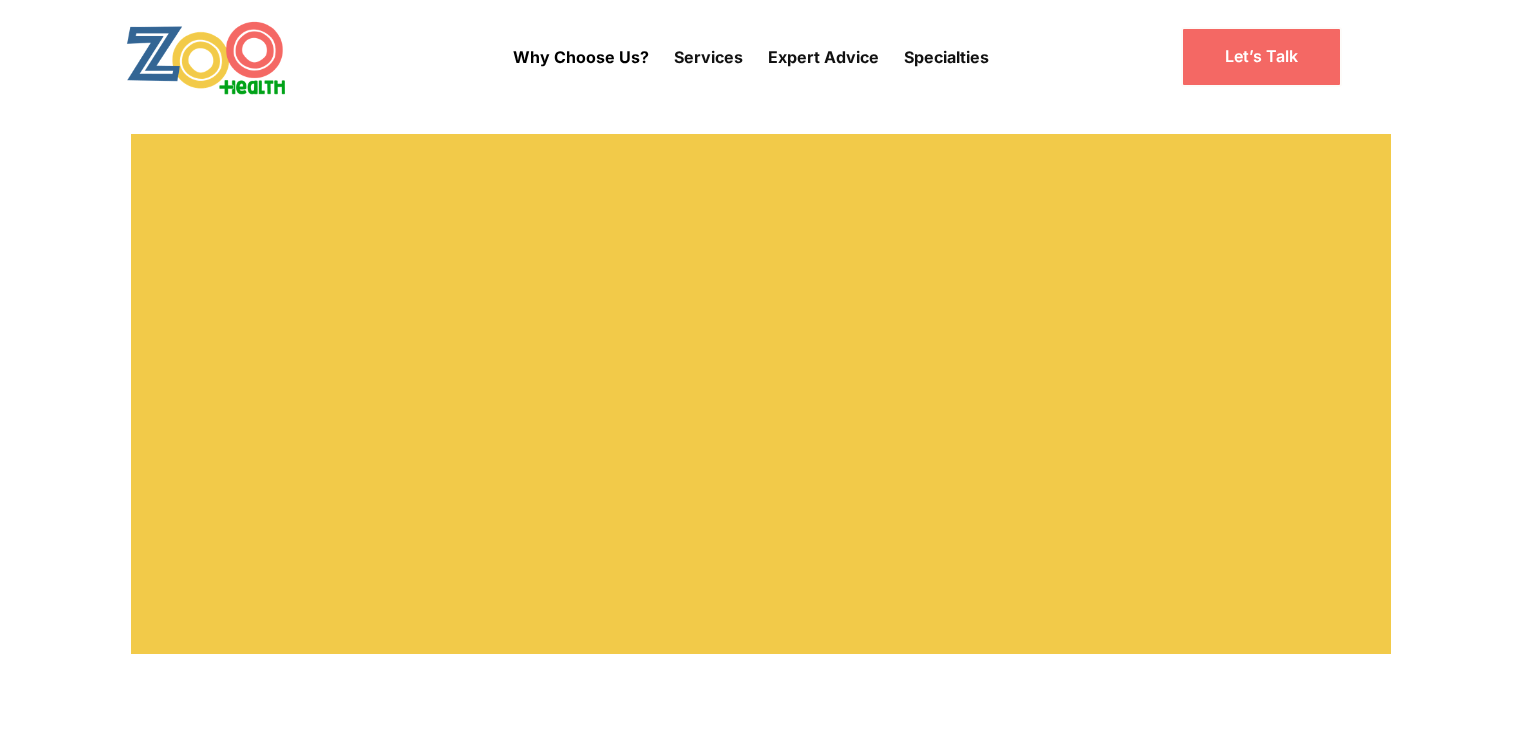 scroll, scrollTop: 0, scrollLeft: 0, axis: both 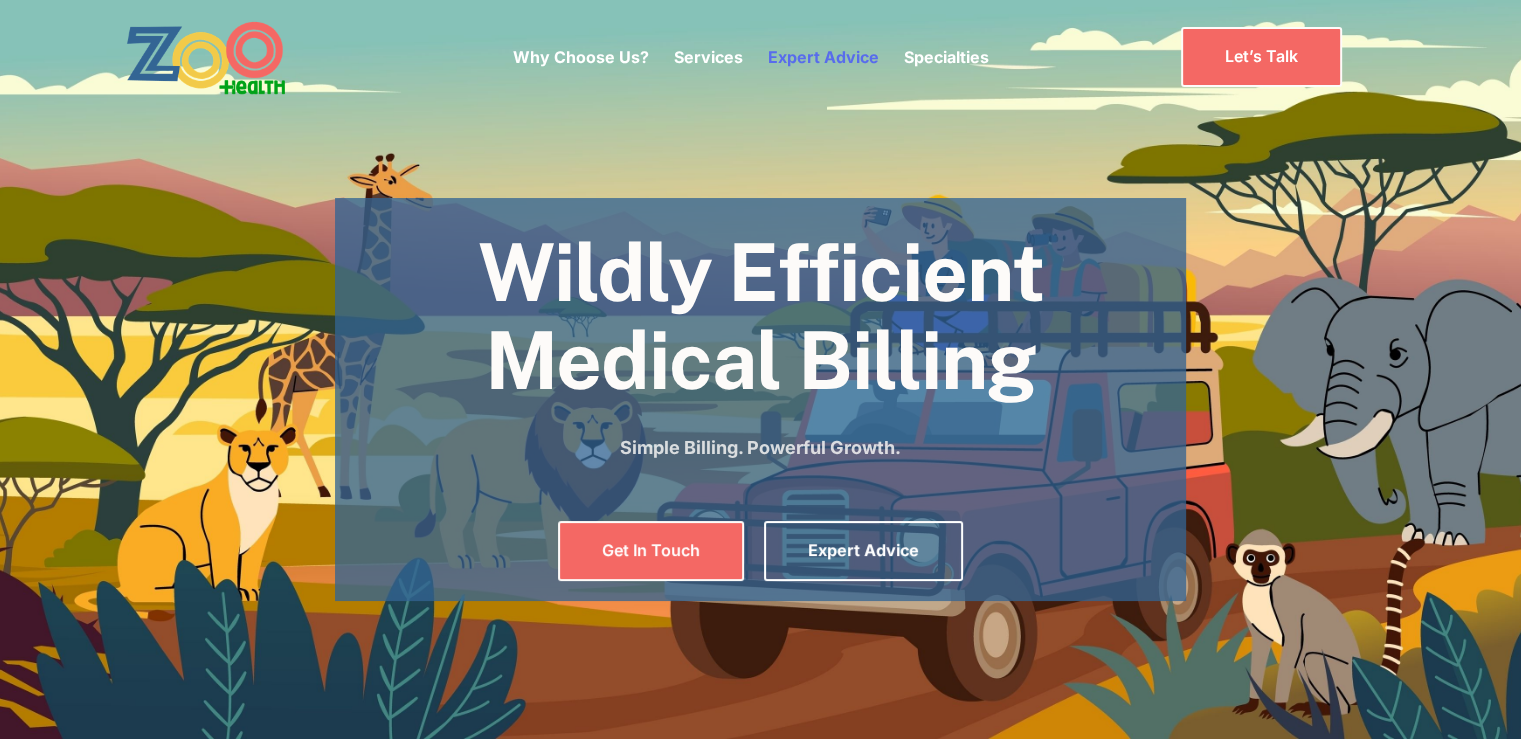 click on "Expert Advice" at bounding box center (823, 57) 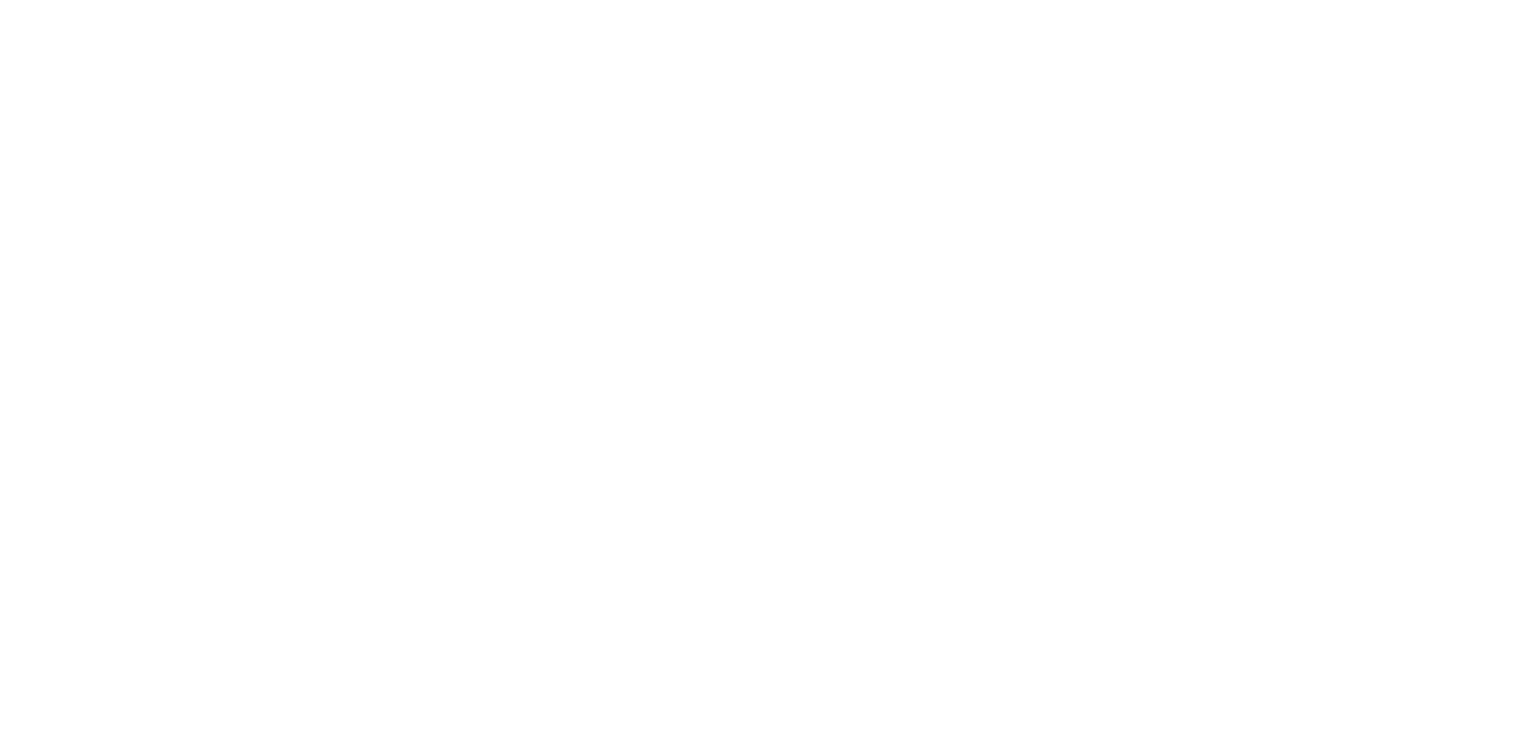 scroll, scrollTop: 0, scrollLeft: 0, axis: both 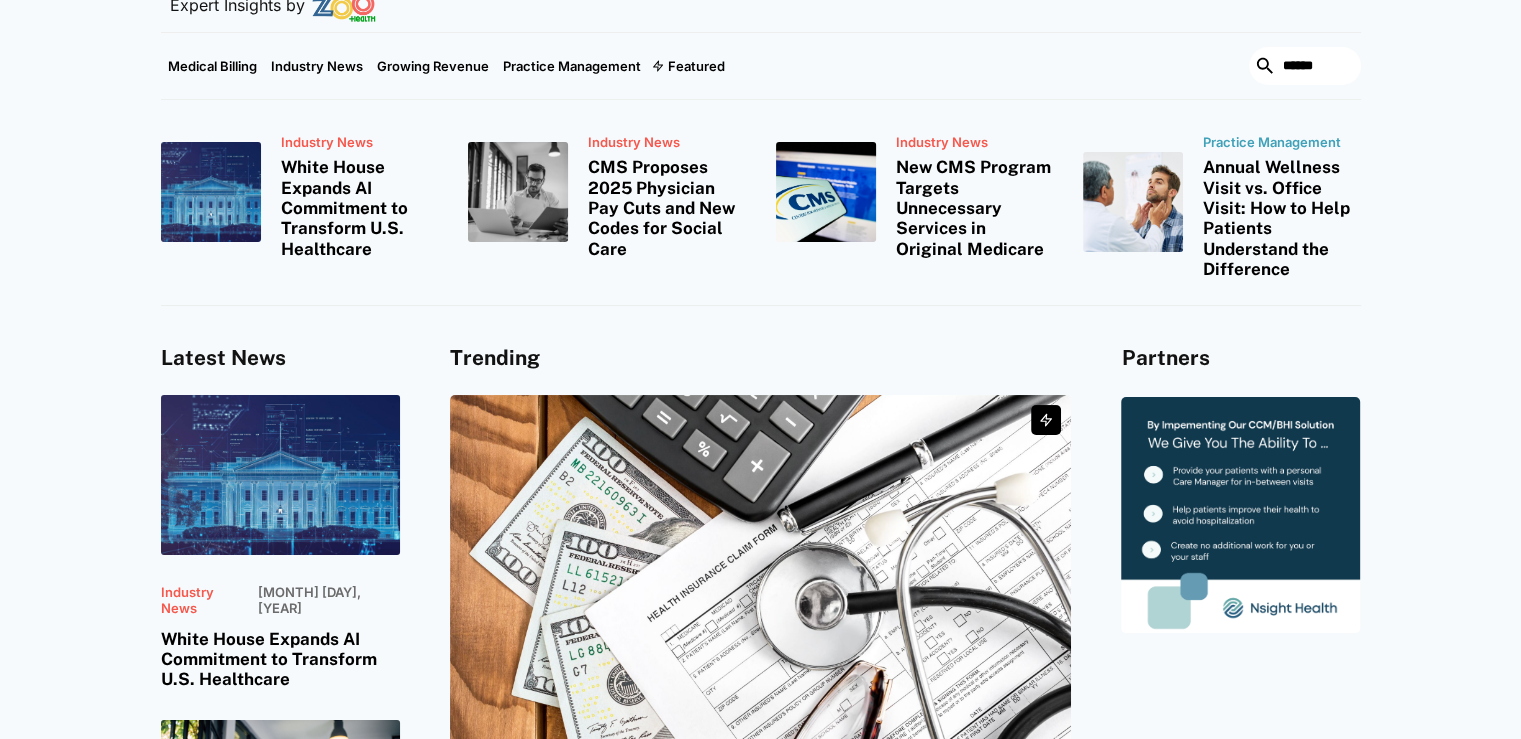click on "CMS Proposes 2025 Physician Pay Cuts and New Codes for Social Care" at bounding box center (667, 208) 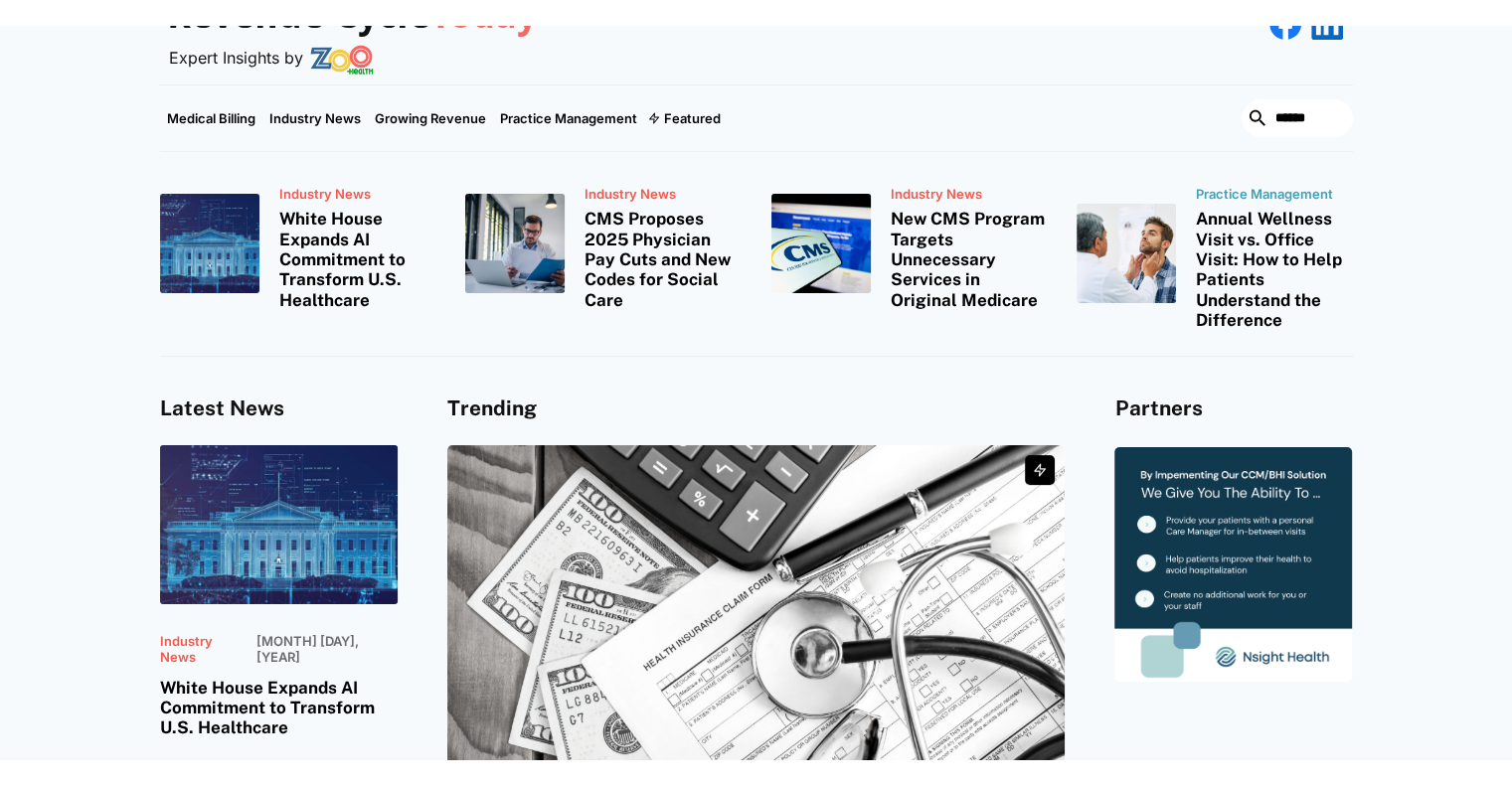 scroll, scrollTop: 0, scrollLeft: 0, axis: both 